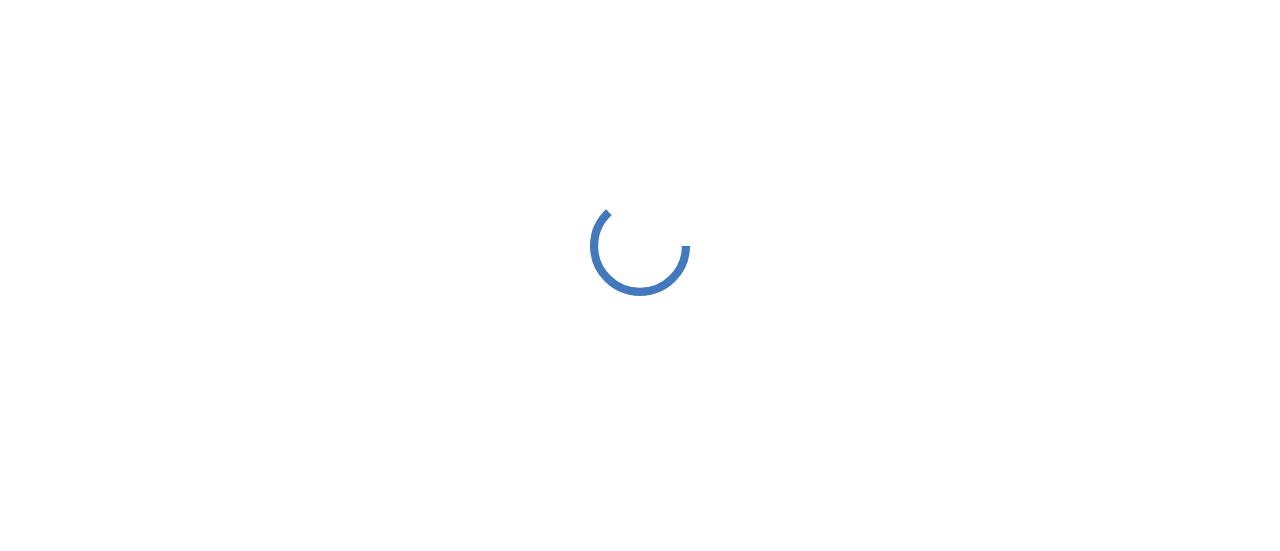 scroll, scrollTop: 0, scrollLeft: 0, axis: both 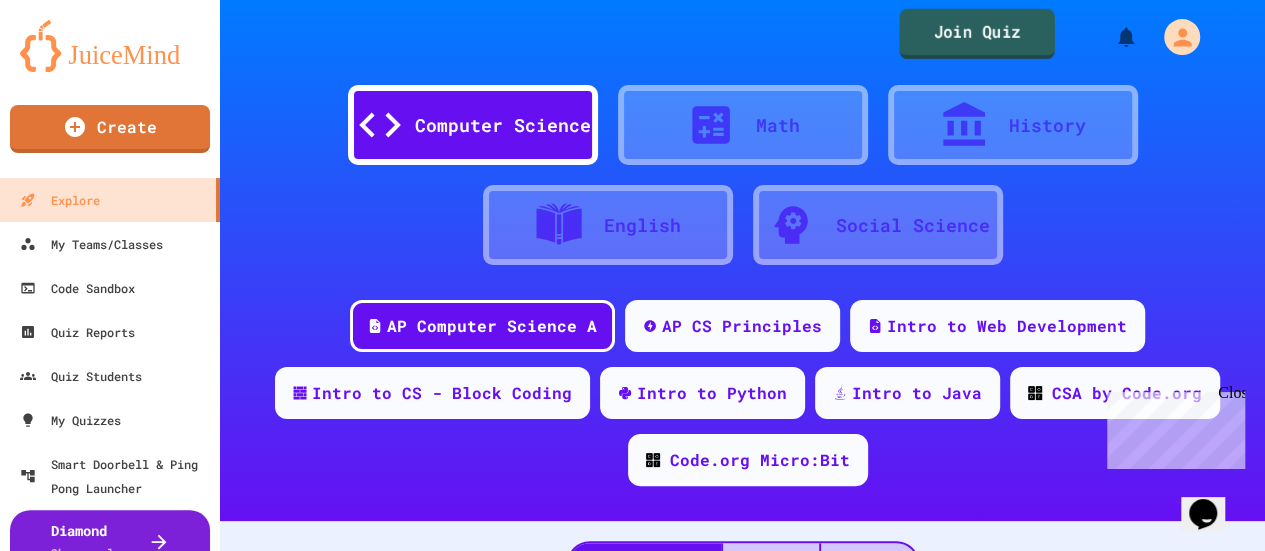 click on "Join Quiz" at bounding box center (976, 34) 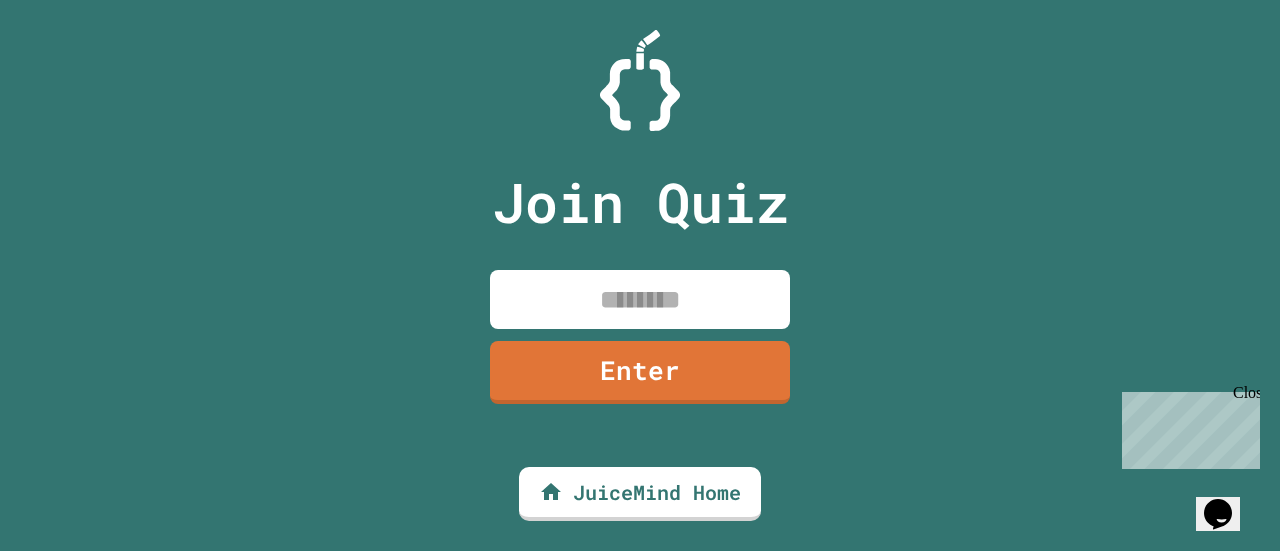 click at bounding box center (640, 299) 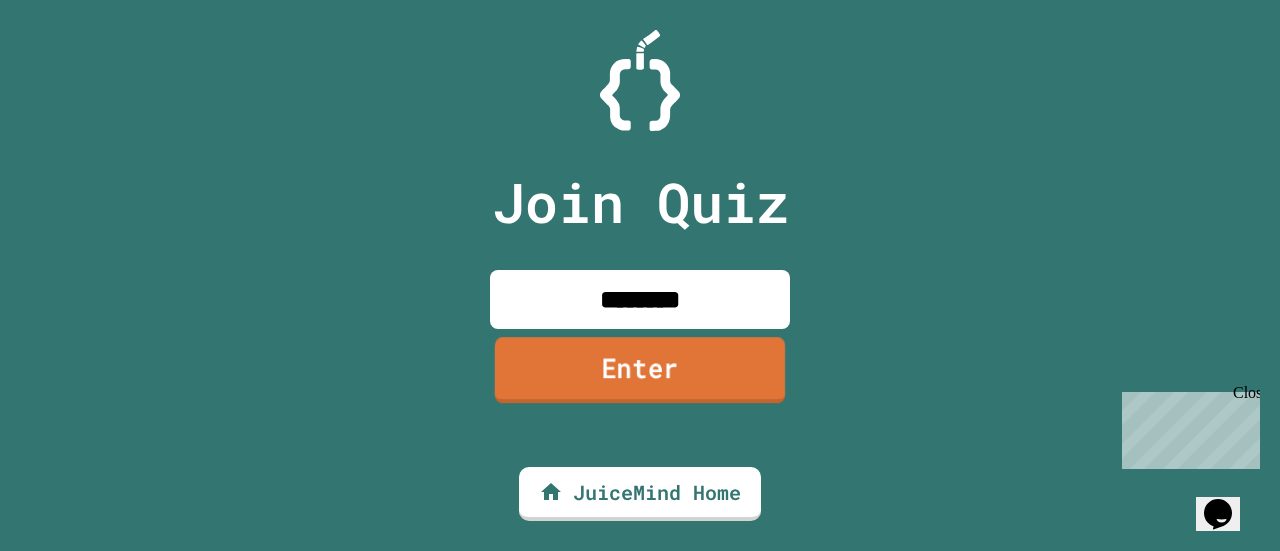 type on "********" 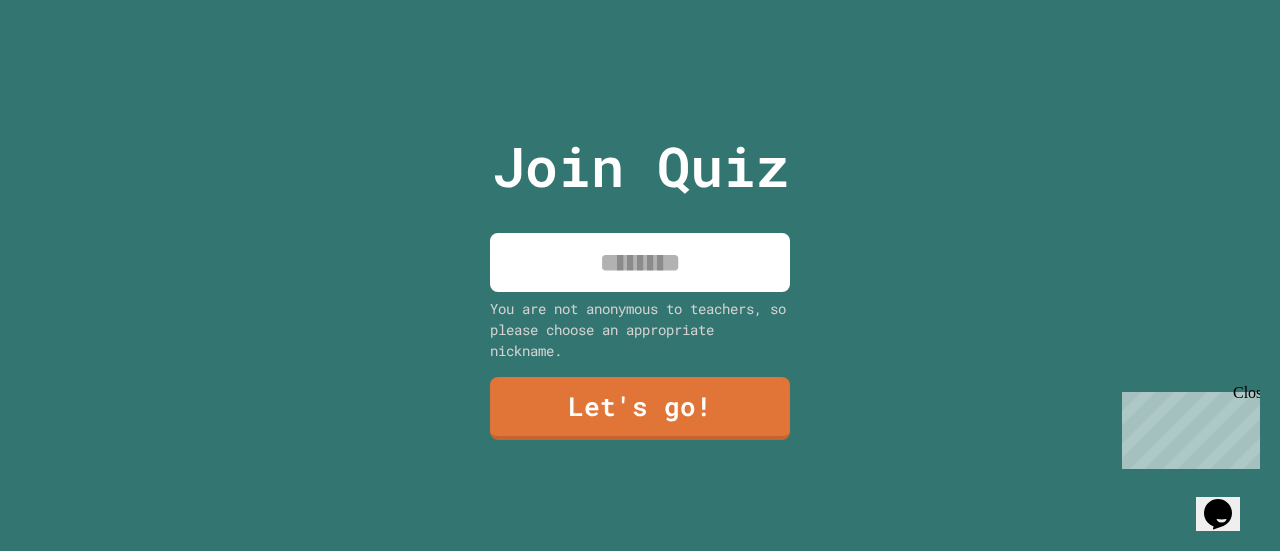 click at bounding box center [640, 262] 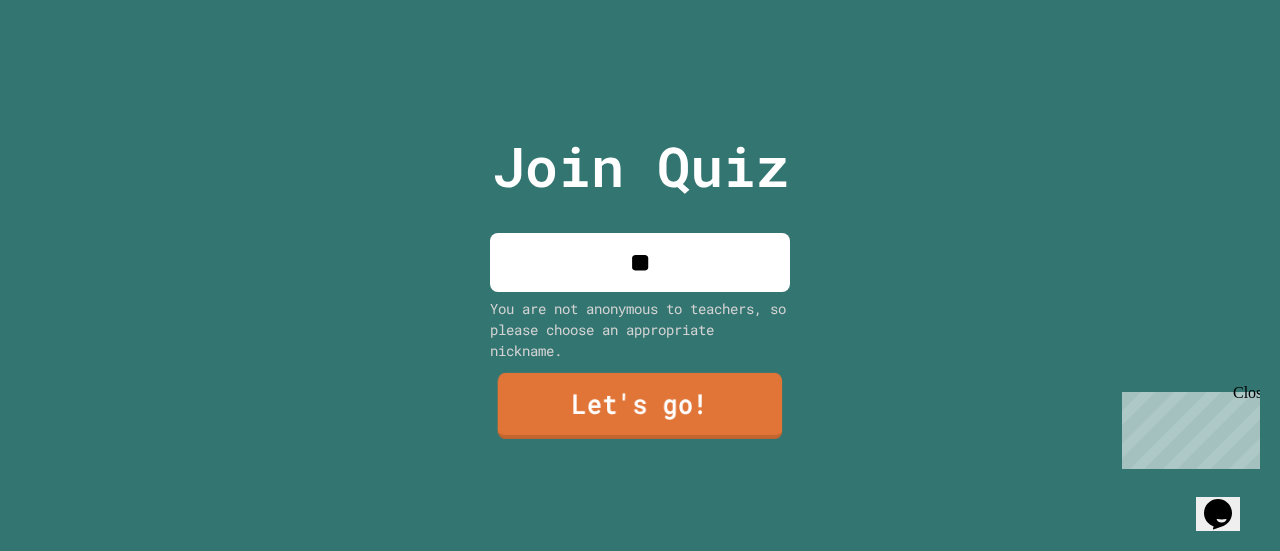 type on "**" 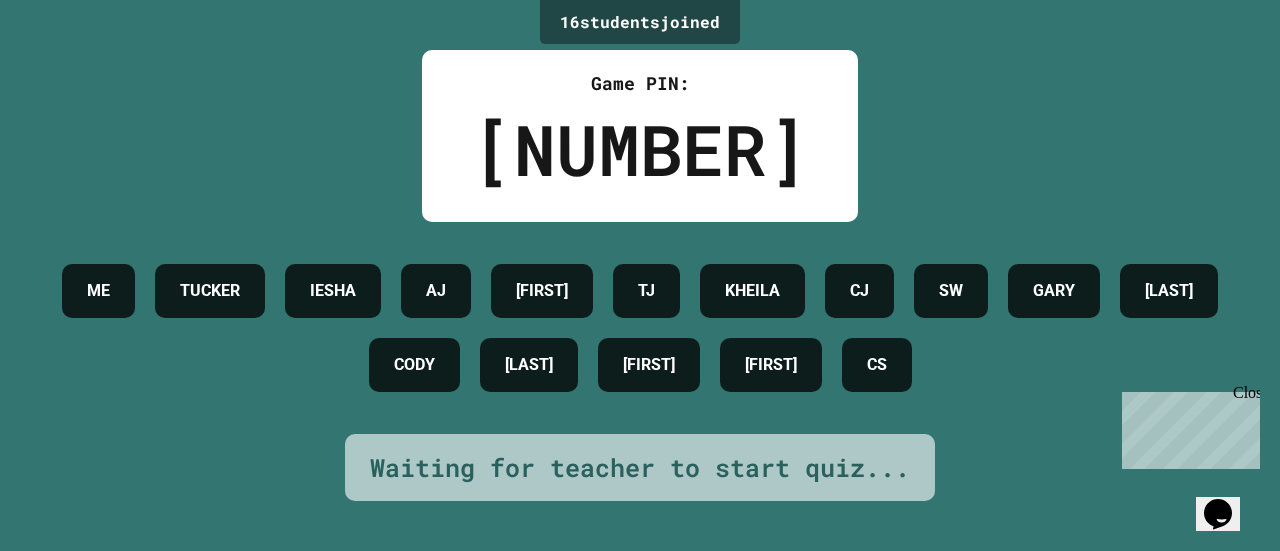 scroll, scrollTop: 0, scrollLeft: 0, axis: both 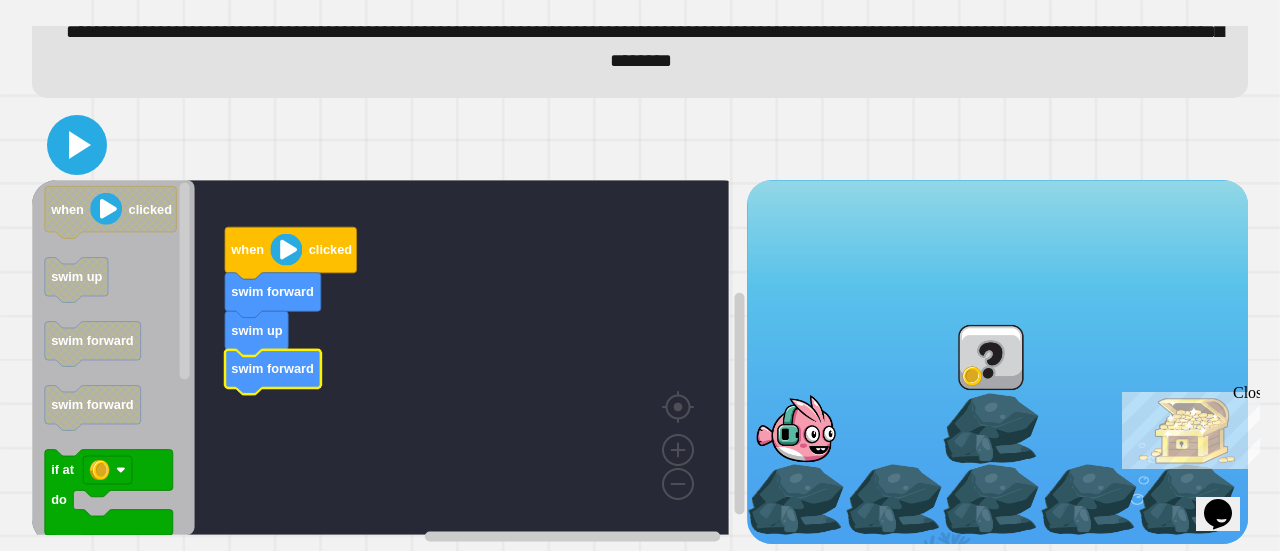 click 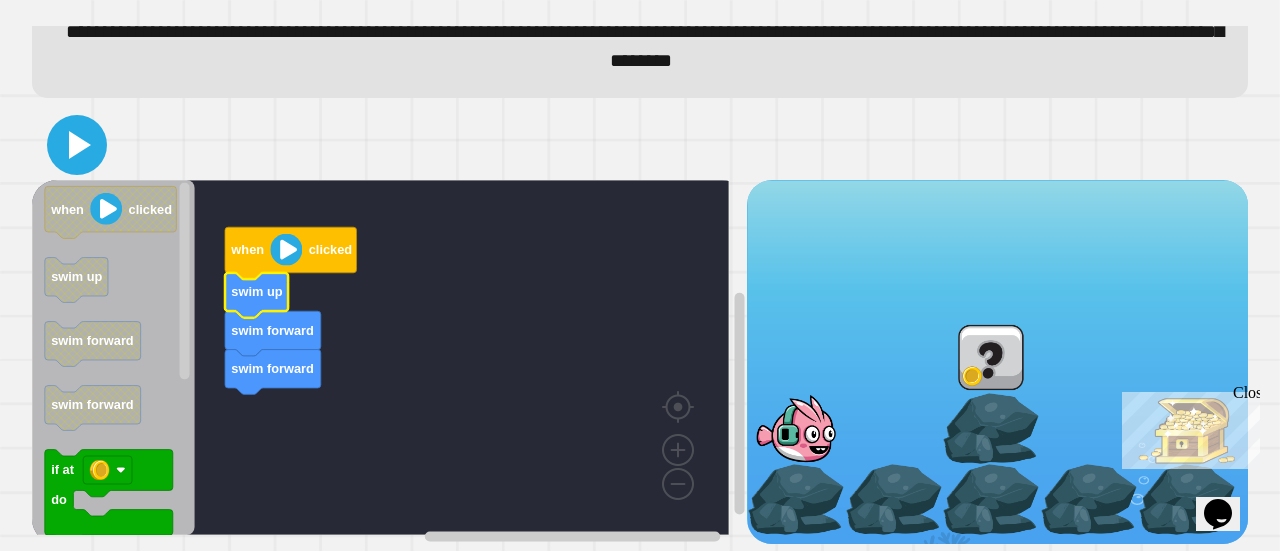 click 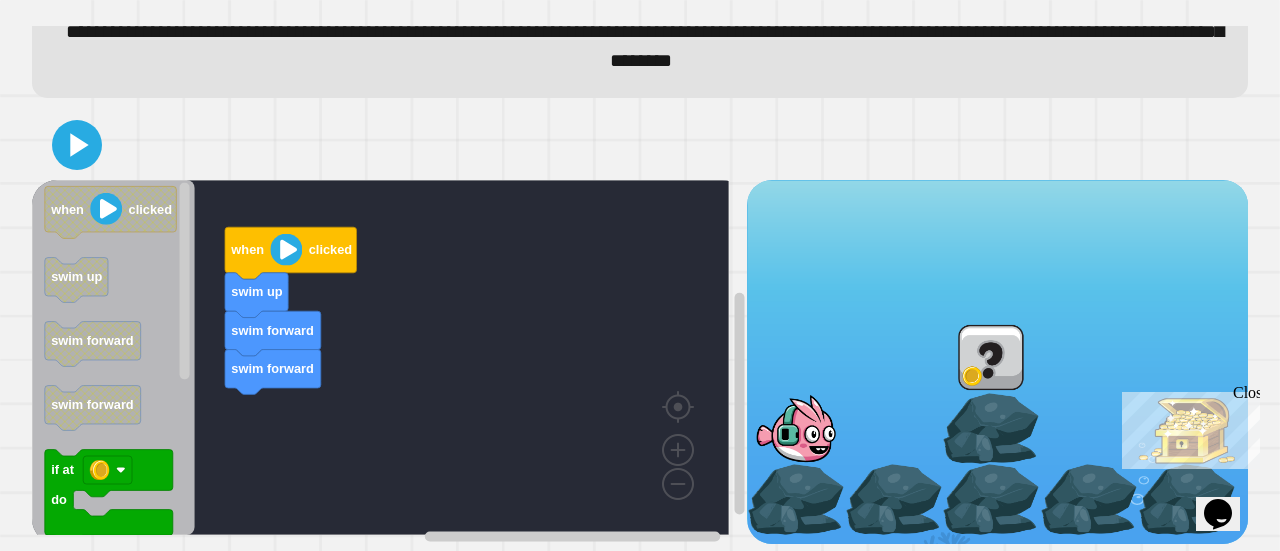 click on "when clicked swim up swim forward swim forward when clicked swim up swim forward swim forward if at do collect swim forward swim down swim forward" at bounding box center [389, 362] 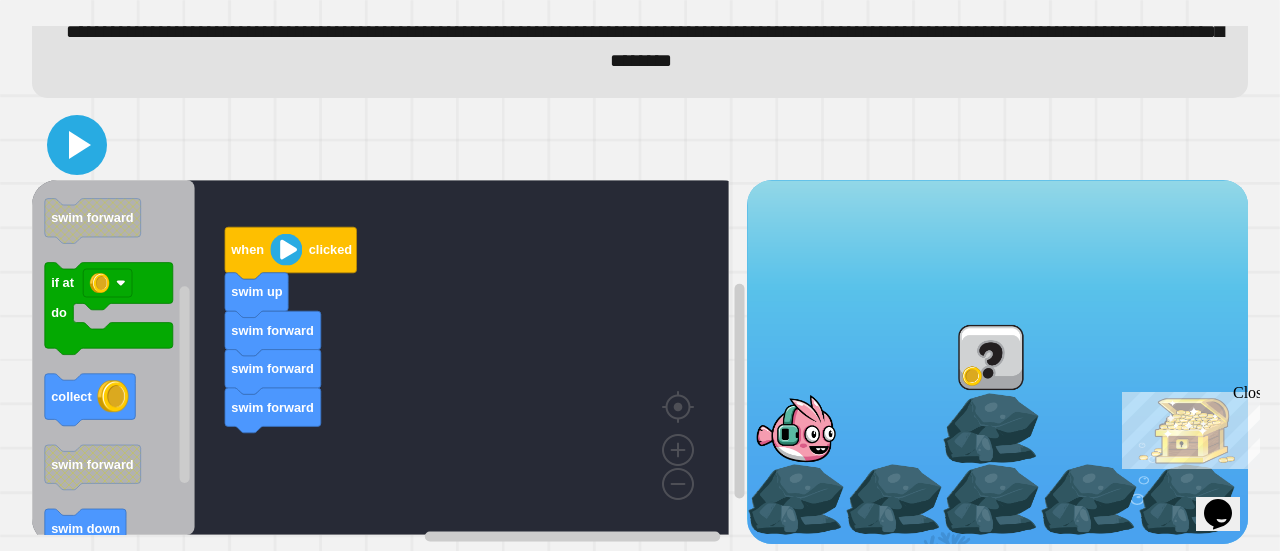 click 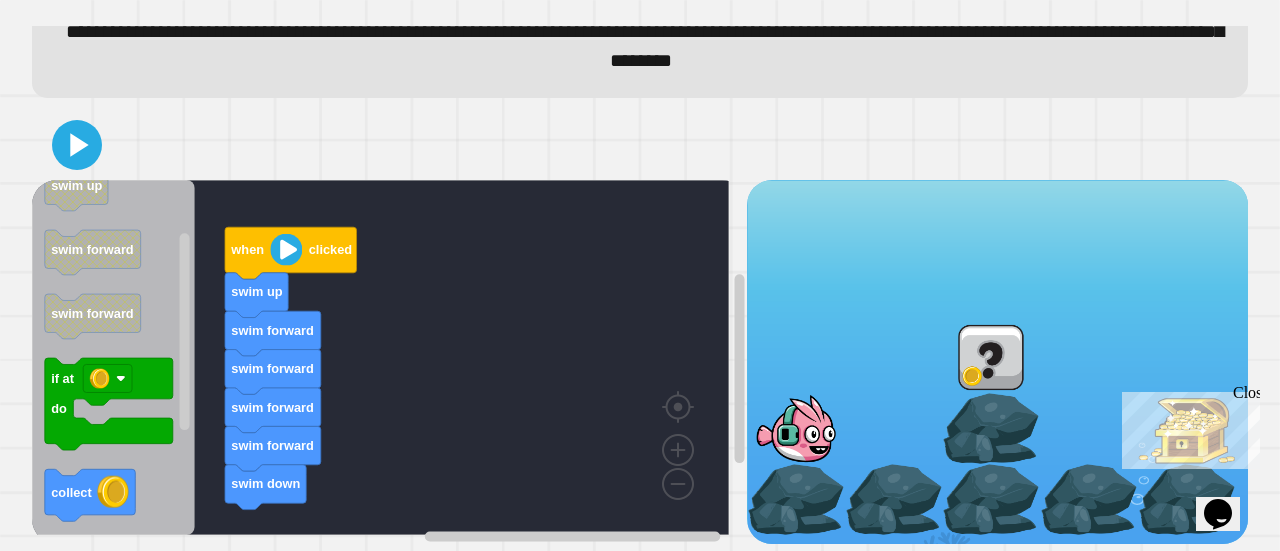 click on "when clicked swim up swim forward swim forward swim forward swim forward swim down when clicked swim up swim forward swim forward if at do collect swim forward swim down swim forward" at bounding box center (389, 362) 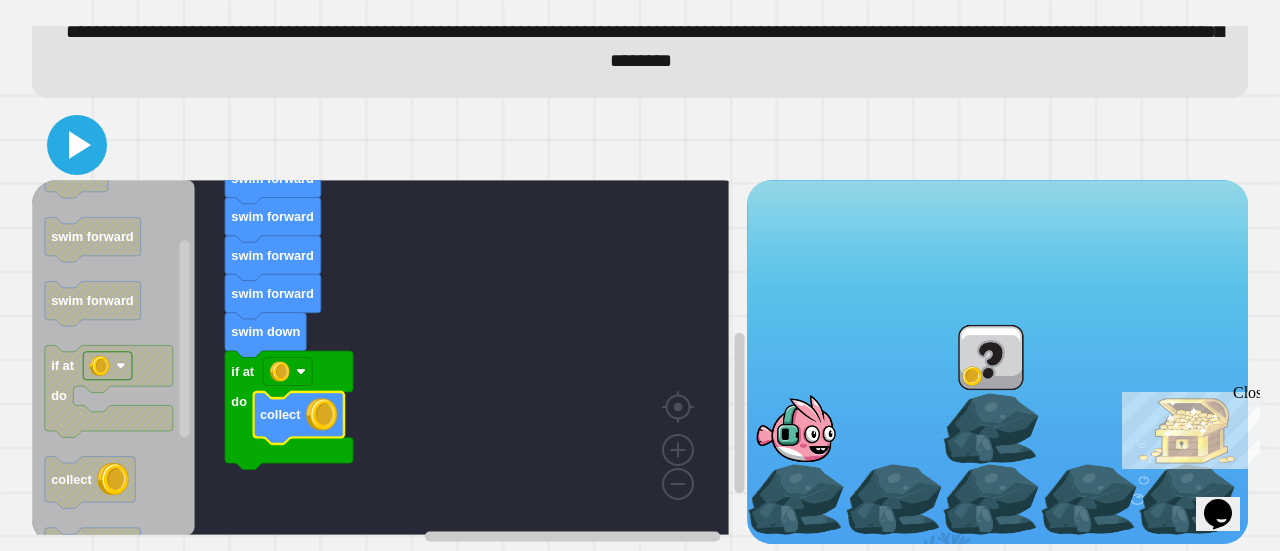 click 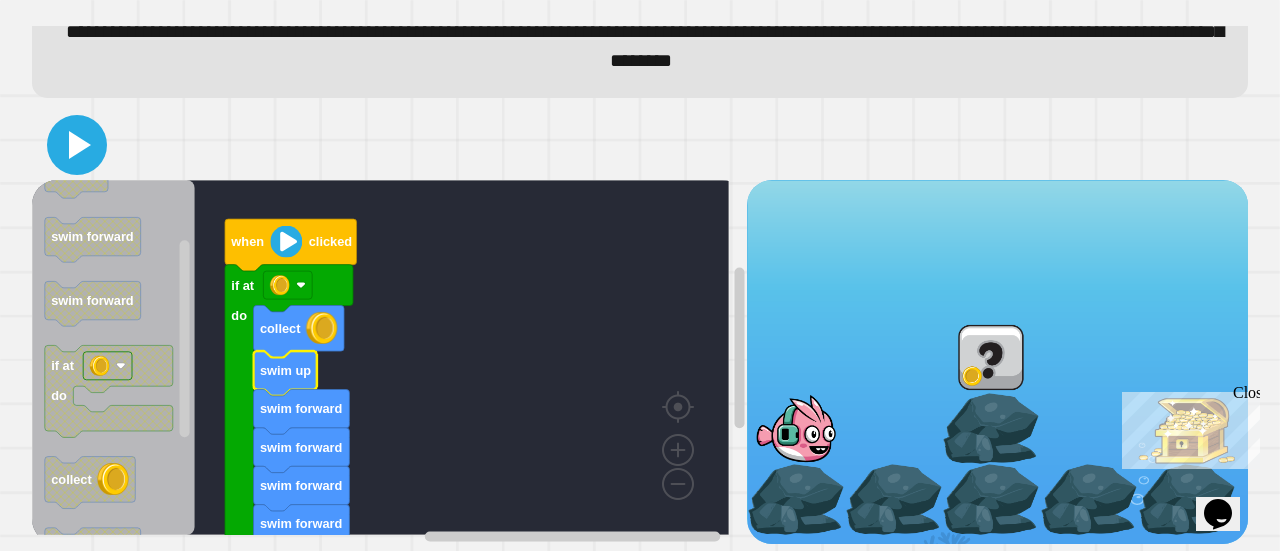 click 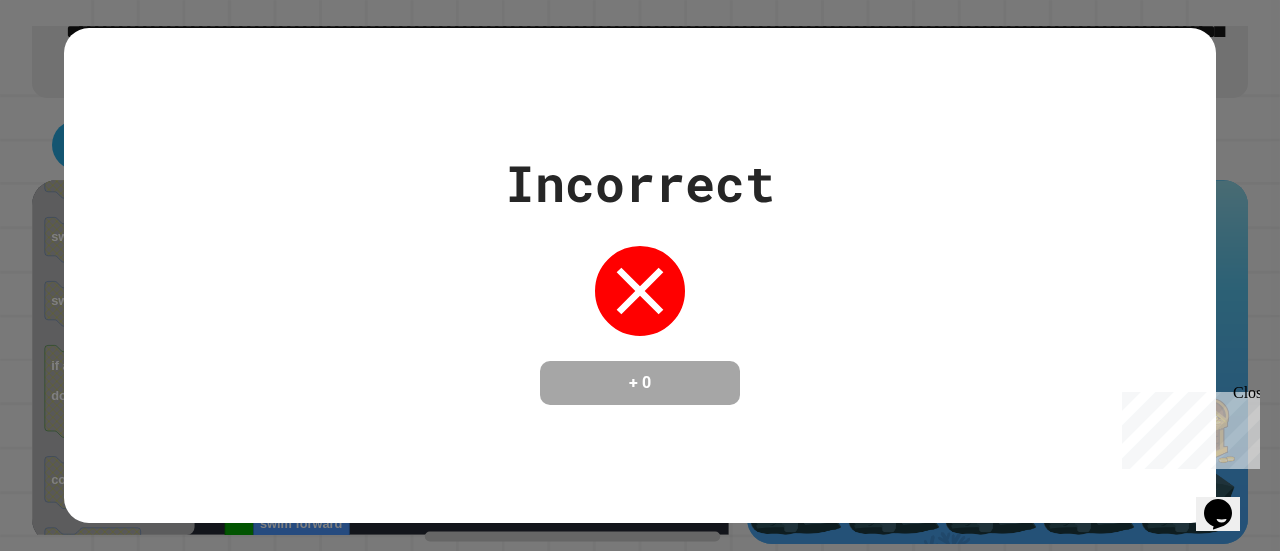 click on "Close" at bounding box center (1245, 396) 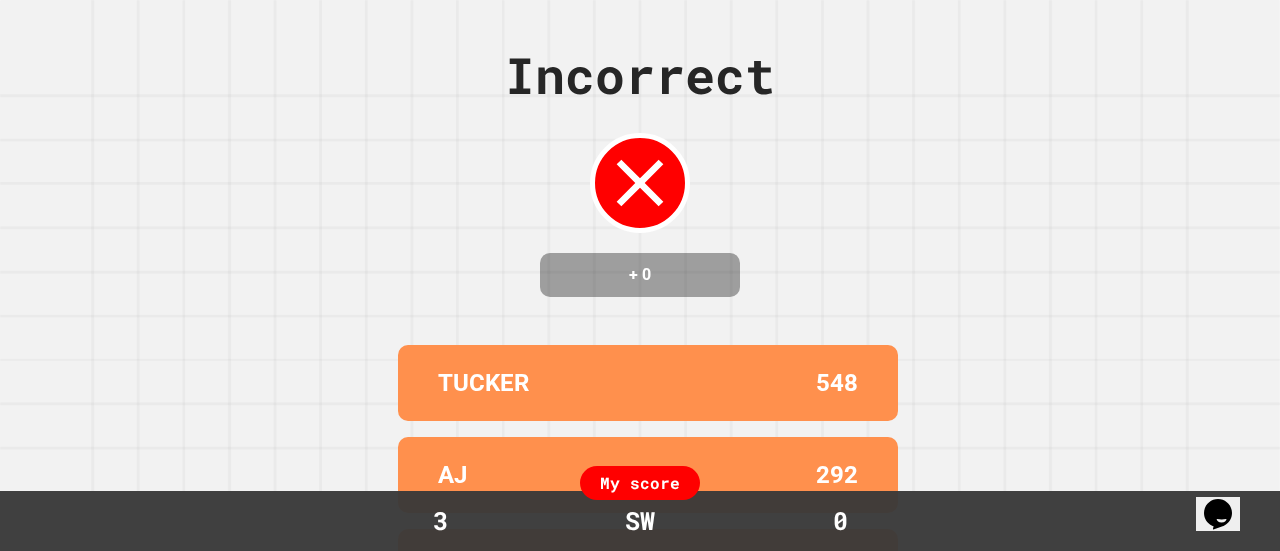 scroll, scrollTop: 0, scrollLeft: 0, axis: both 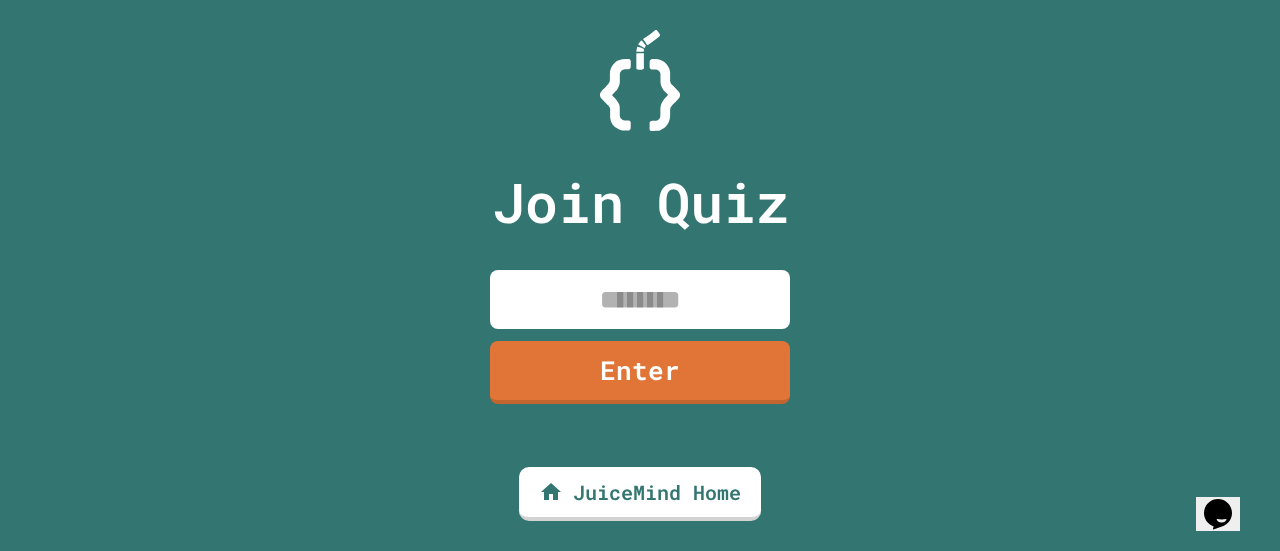 click at bounding box center [640, 299] 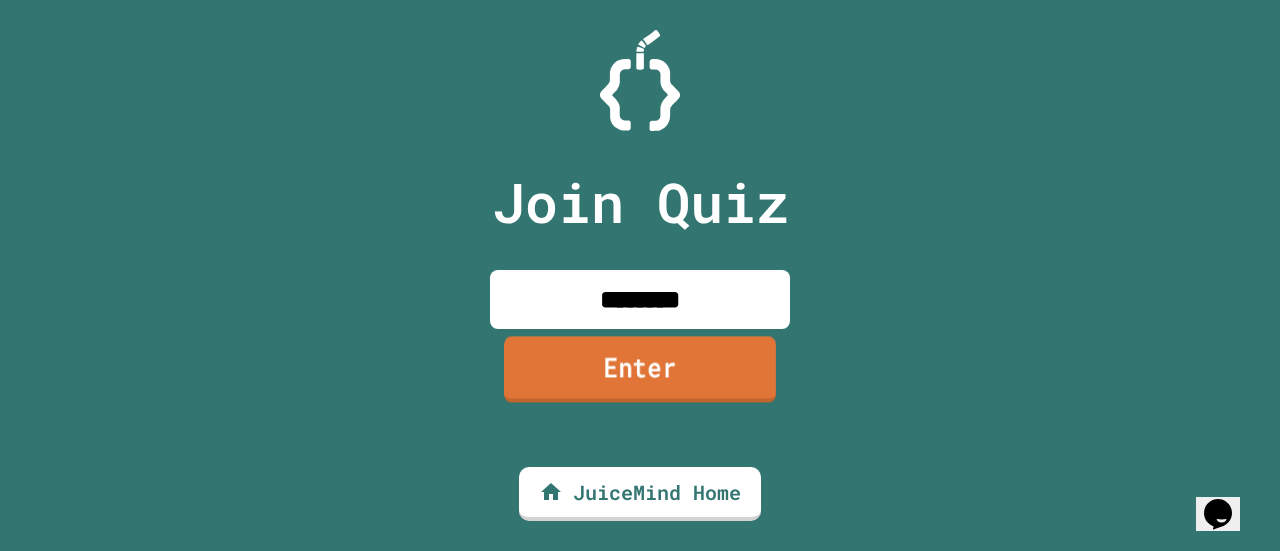 type on "********" 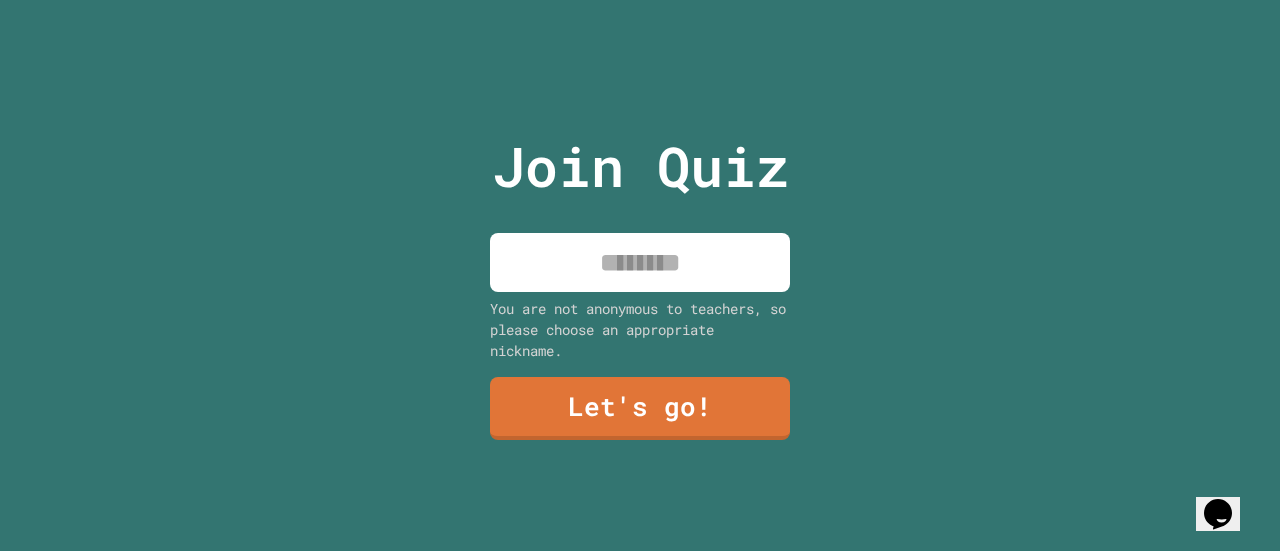 click at bounding box center (640, 262) 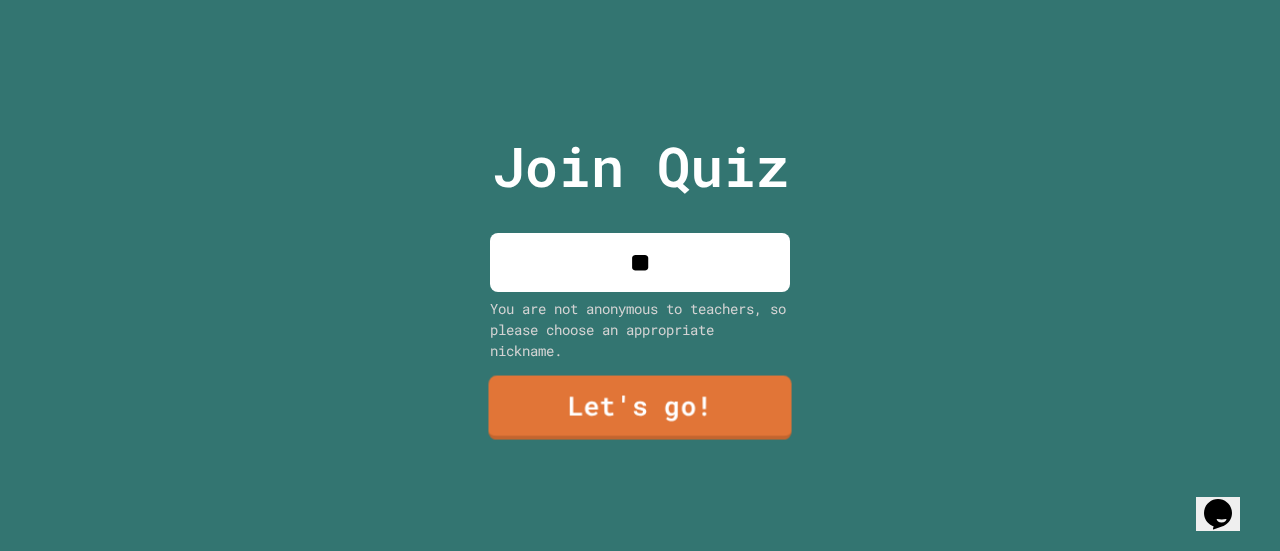 type on "**" 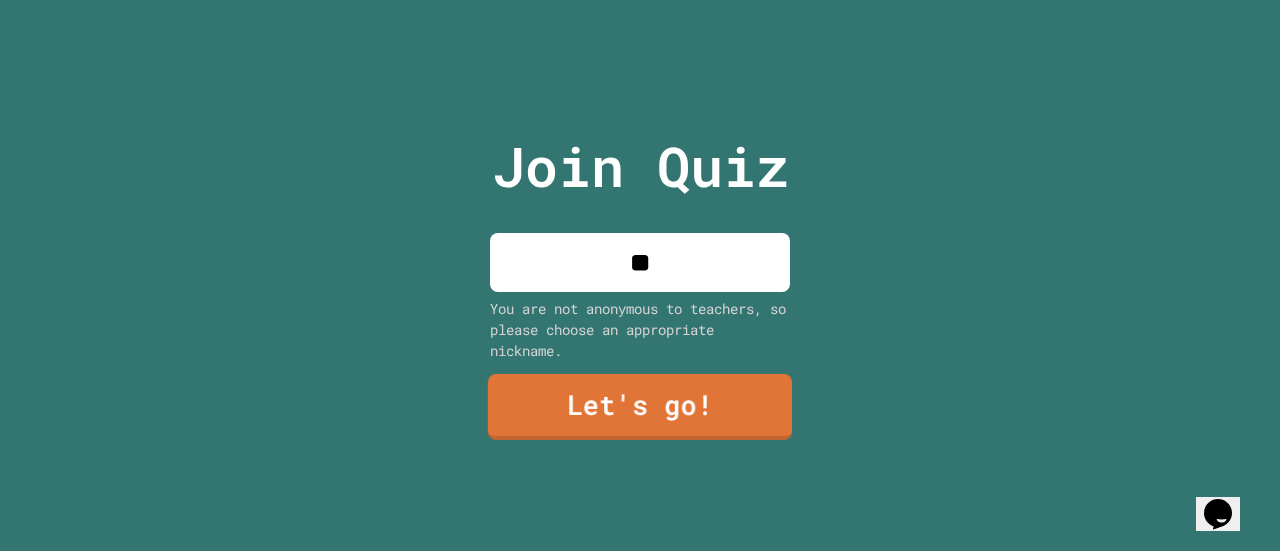 click on "Let's go!" at bounding box center (640, 407) 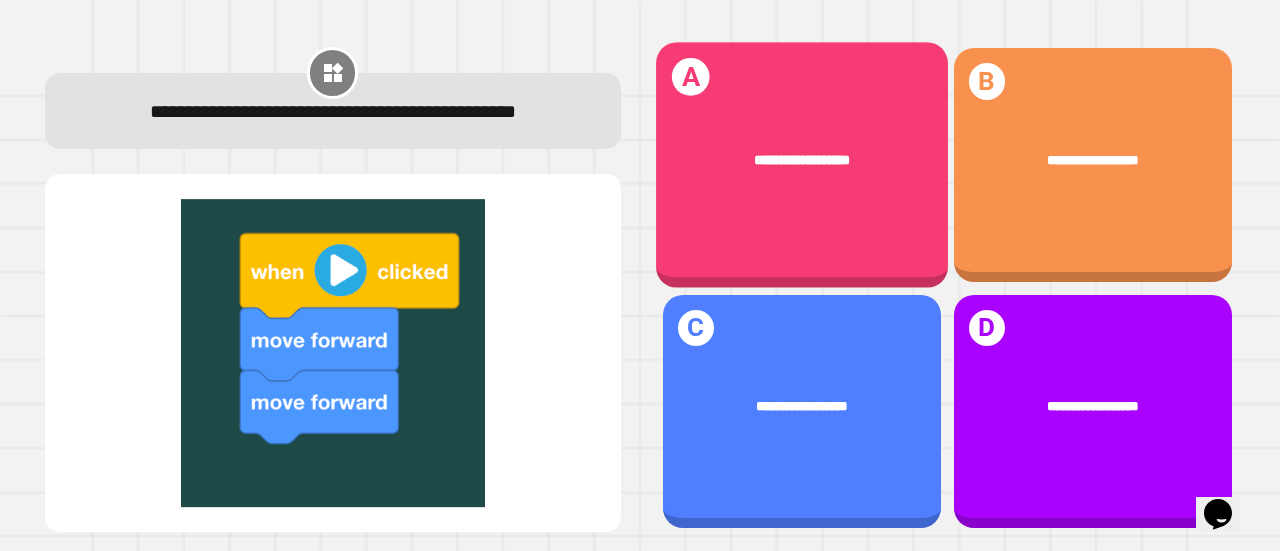 click on "**********" at bounding box center (802, 159) 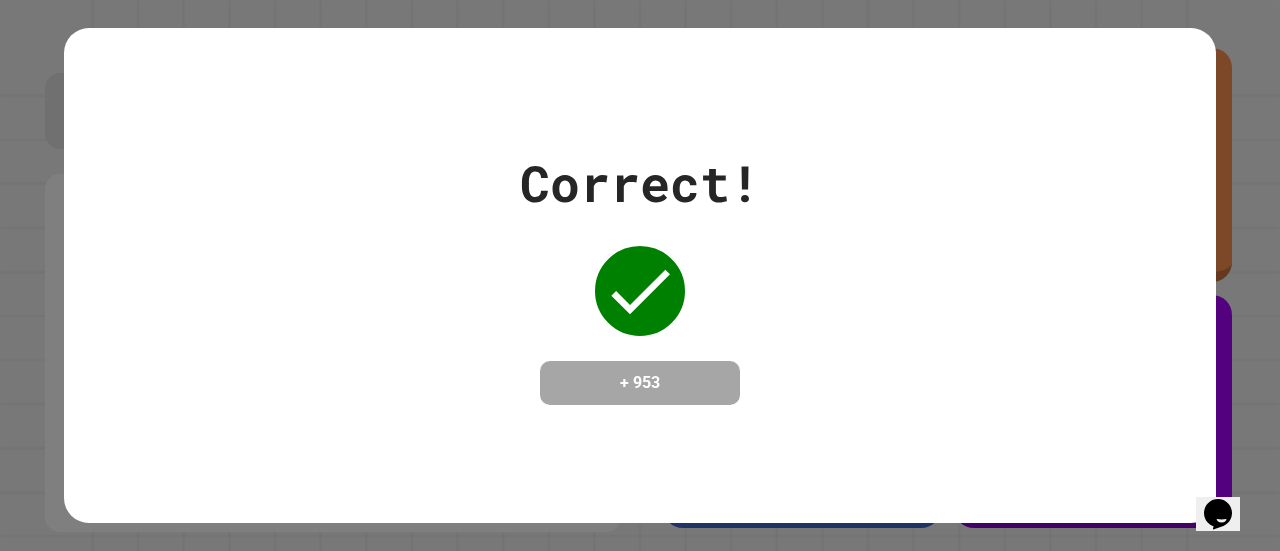 click on "Correct!   + 953" at bounding box center [640, 275] 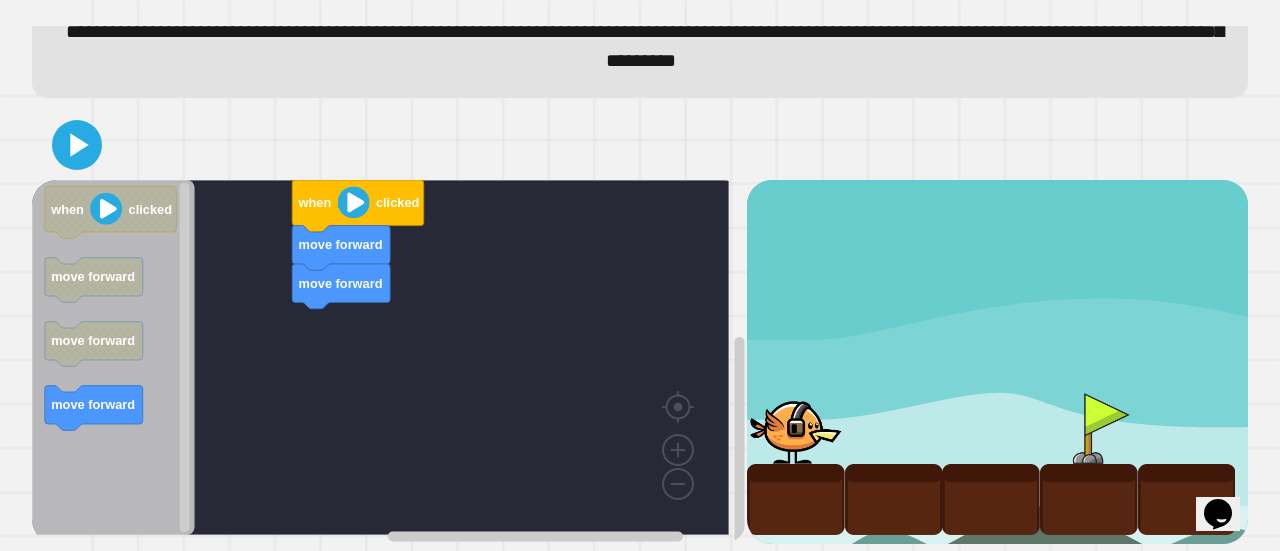 scroll, scrollTop: 75, scrollLeft: 0, axis: vertical 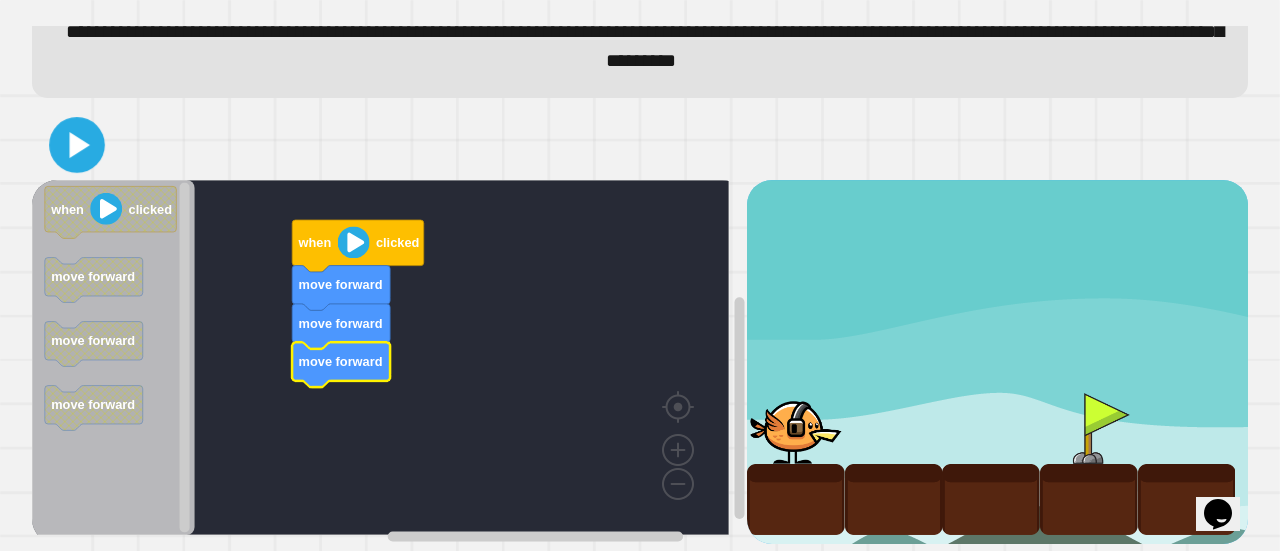 click 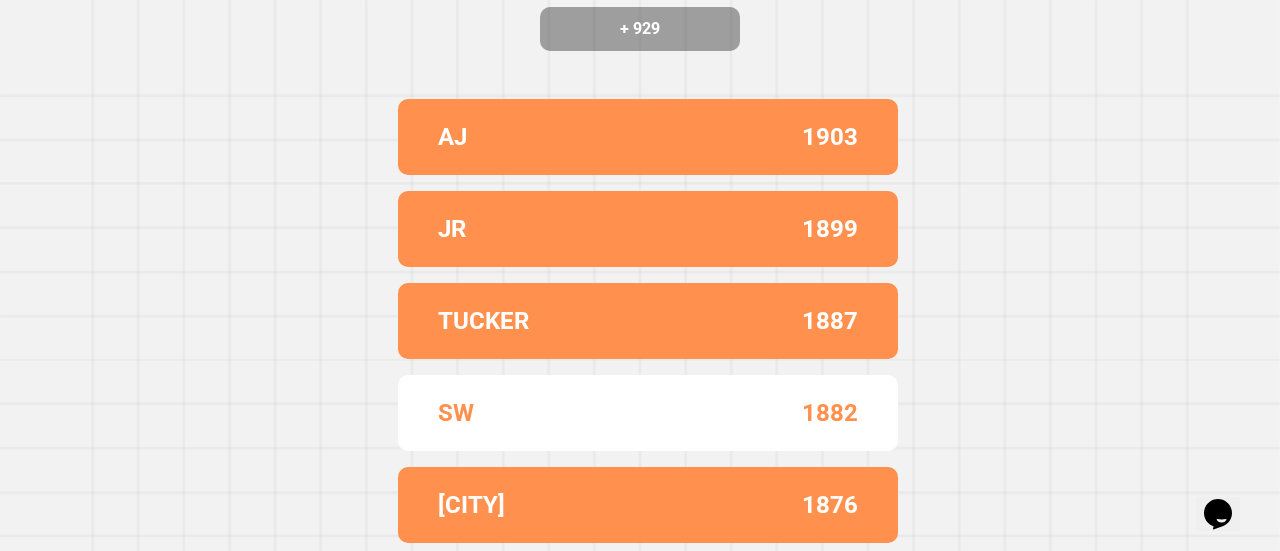 scroll, scrollTop: 280, scrollLeft: 0, axis: vertical 